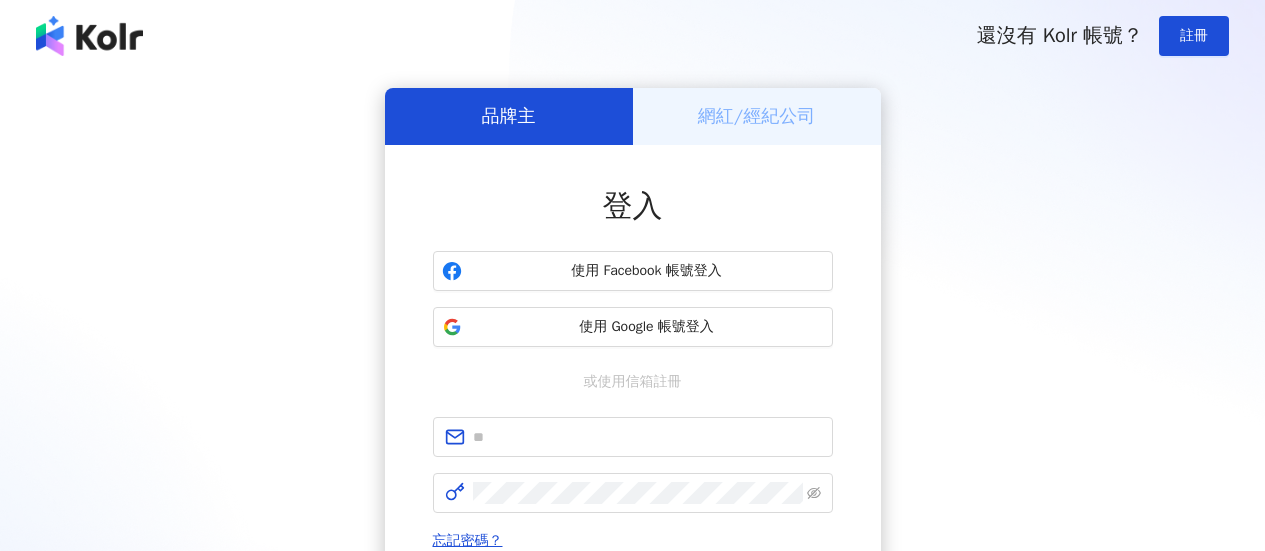 scroll, scrollTop: 0, scrollLeft: 0, axis: both 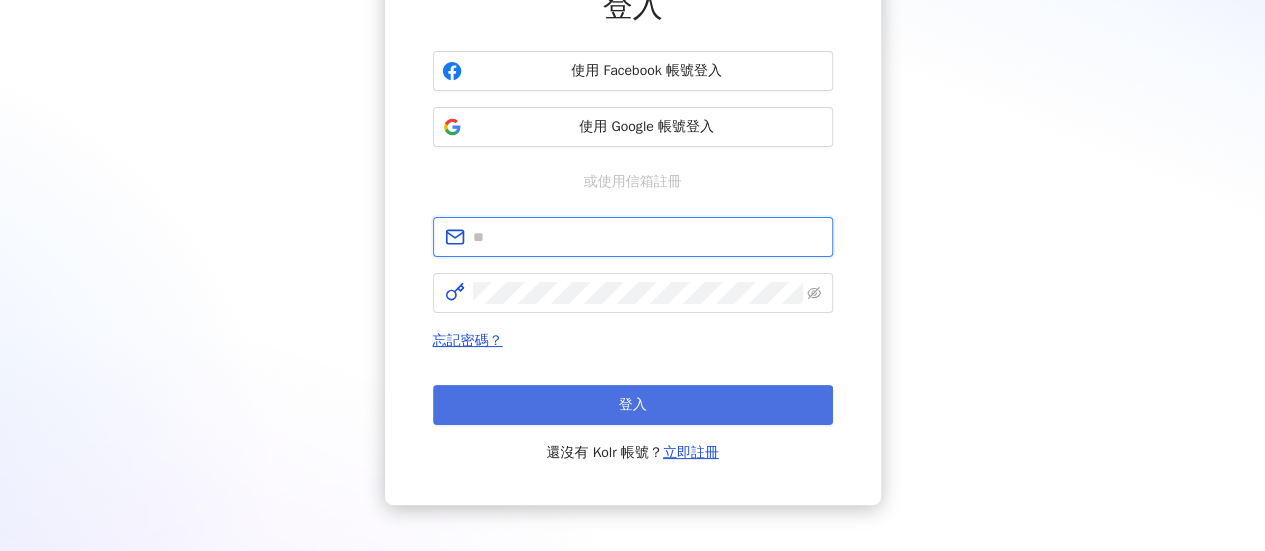 type on "**********" 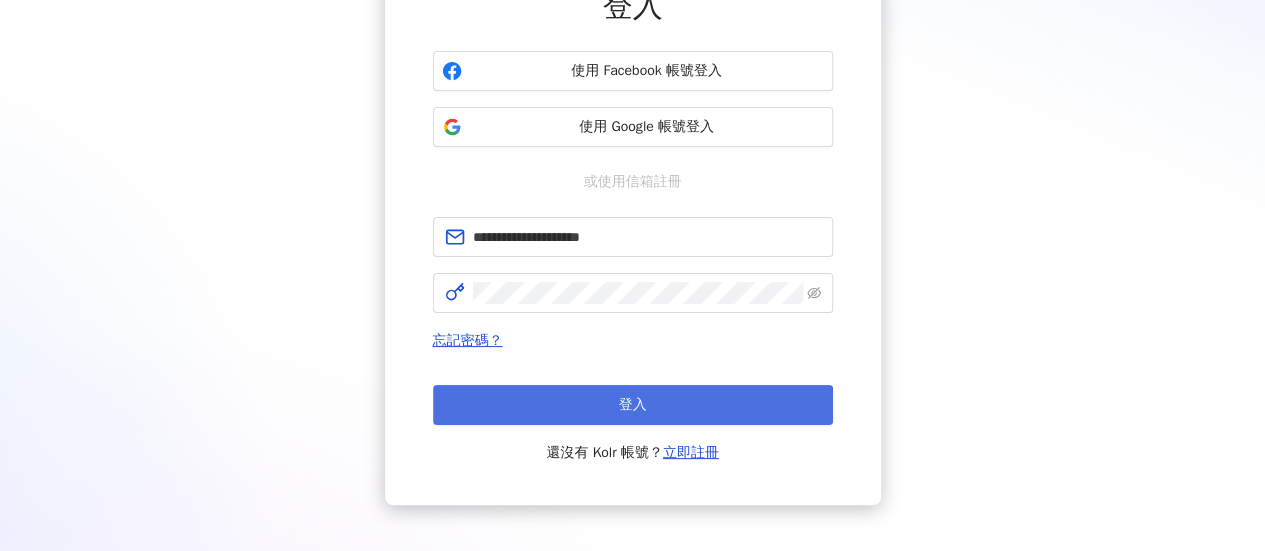 click on "登入" at bounding box center (633, 405) 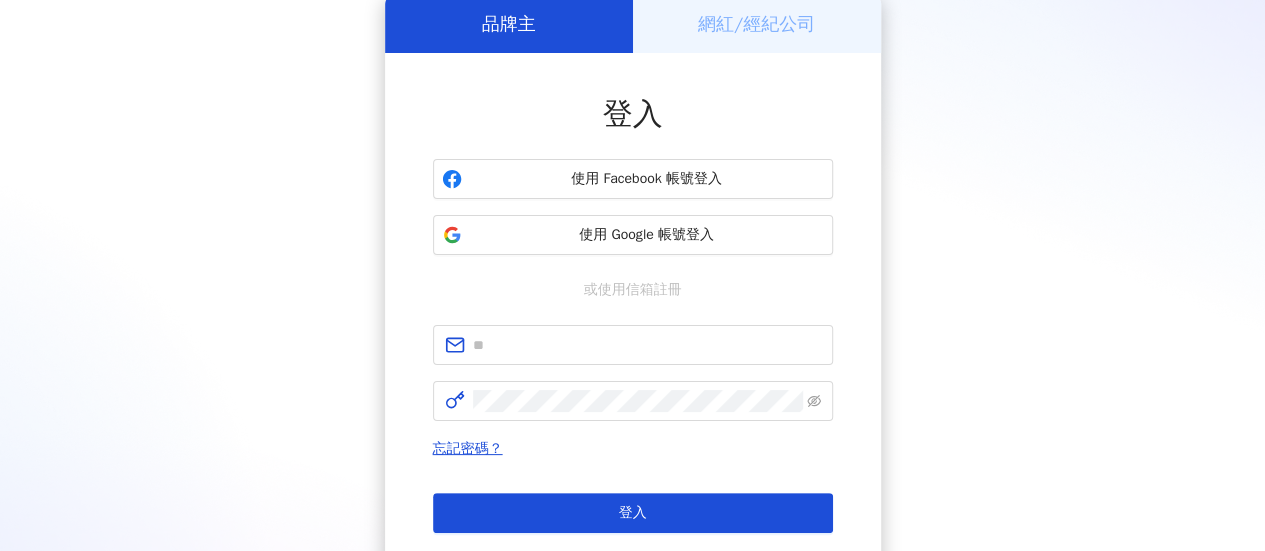 scroll, scrollTop: 200, scrollLeft: 0, axis: vertical 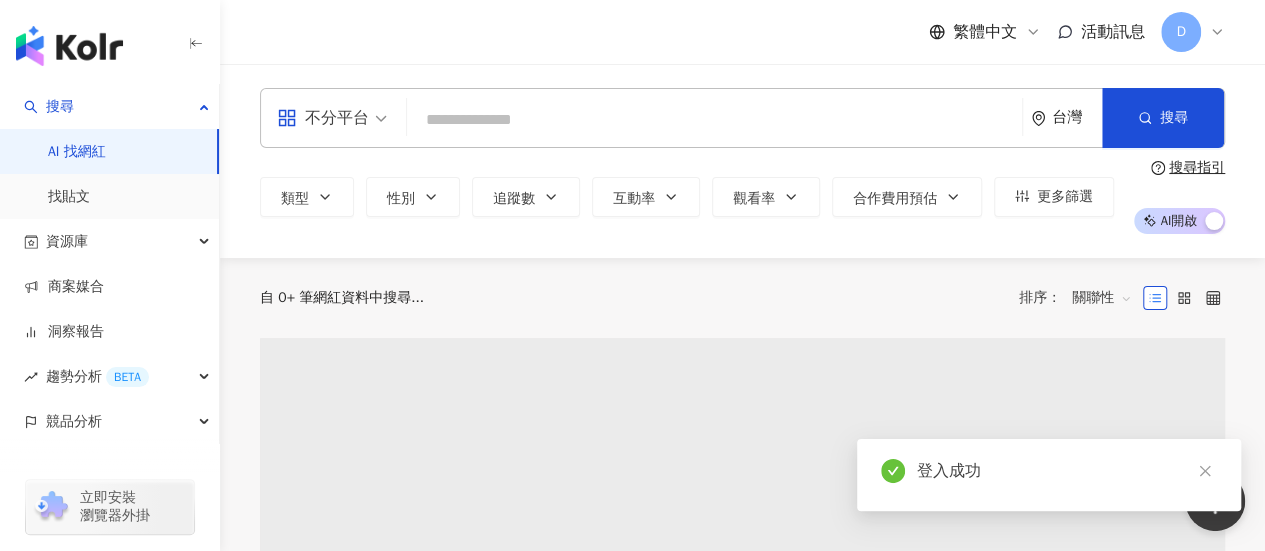 click at bounding box center [714, 120] 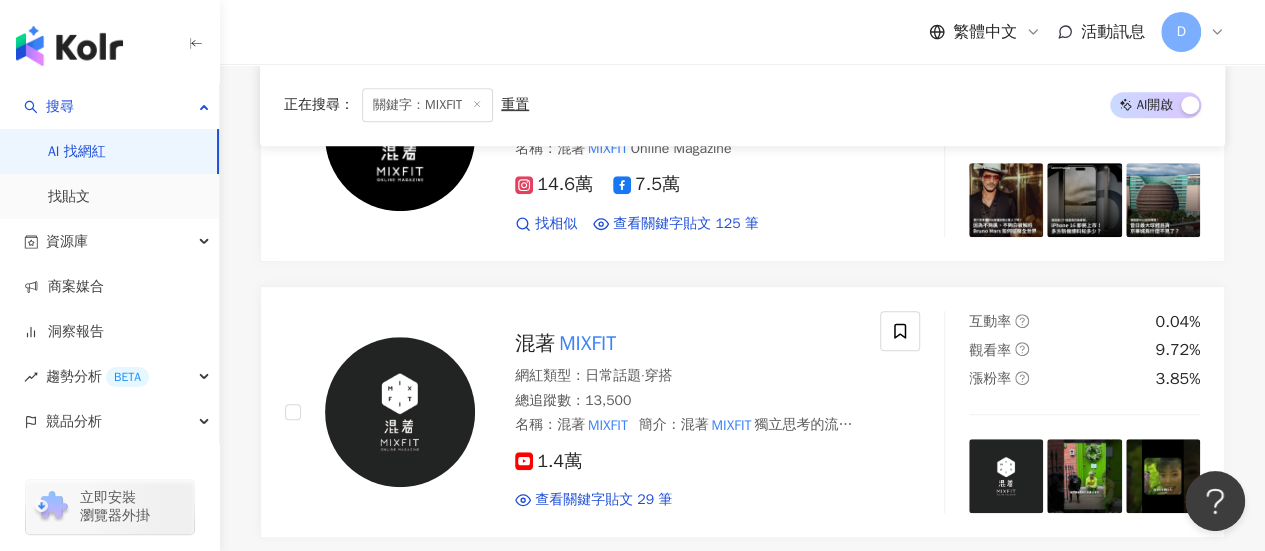 scroll, scrollTop: 400, scrollLeft: 0, axis: vertical 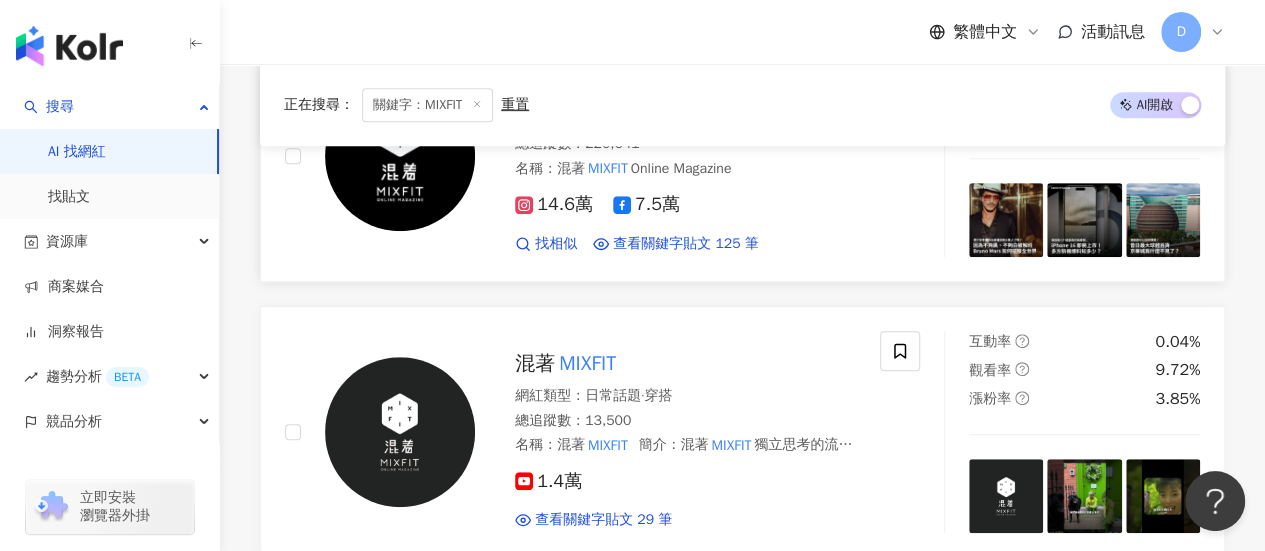 click at bounding box center [400, 156] 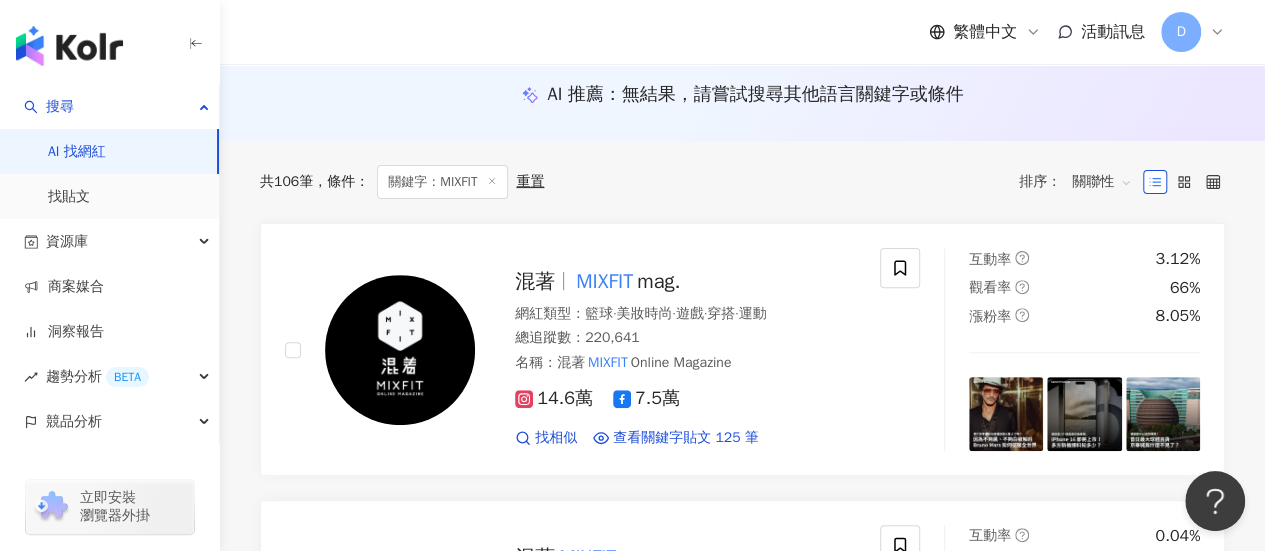 scroll, scrollTop: 100, scrollLeft: 0, axis: vertical 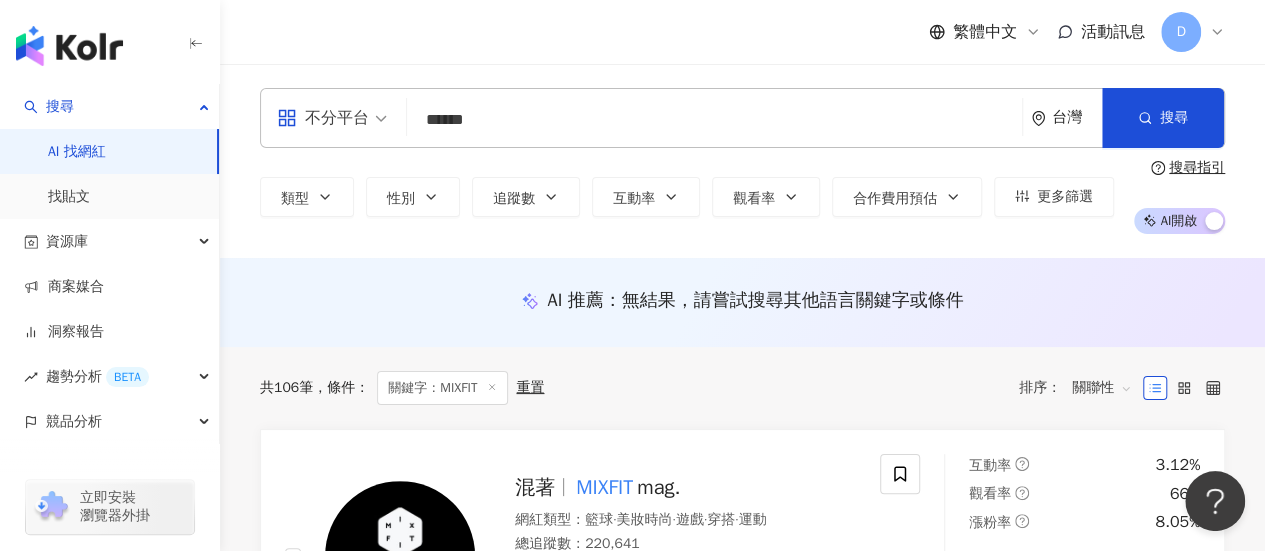 drag, startPoint x: 558, startPoint y: 129, endPoint x: 362, endPoint y: 101, distance: 197.9899 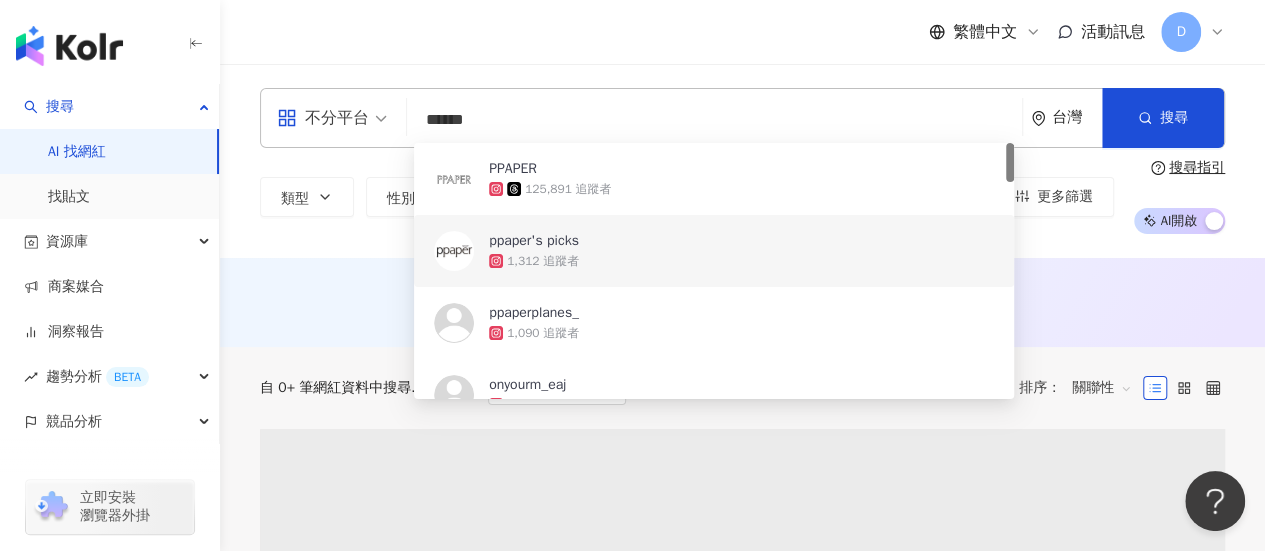 click on "繁體中文 活動訊息 D" at bounding box center [742, 32] 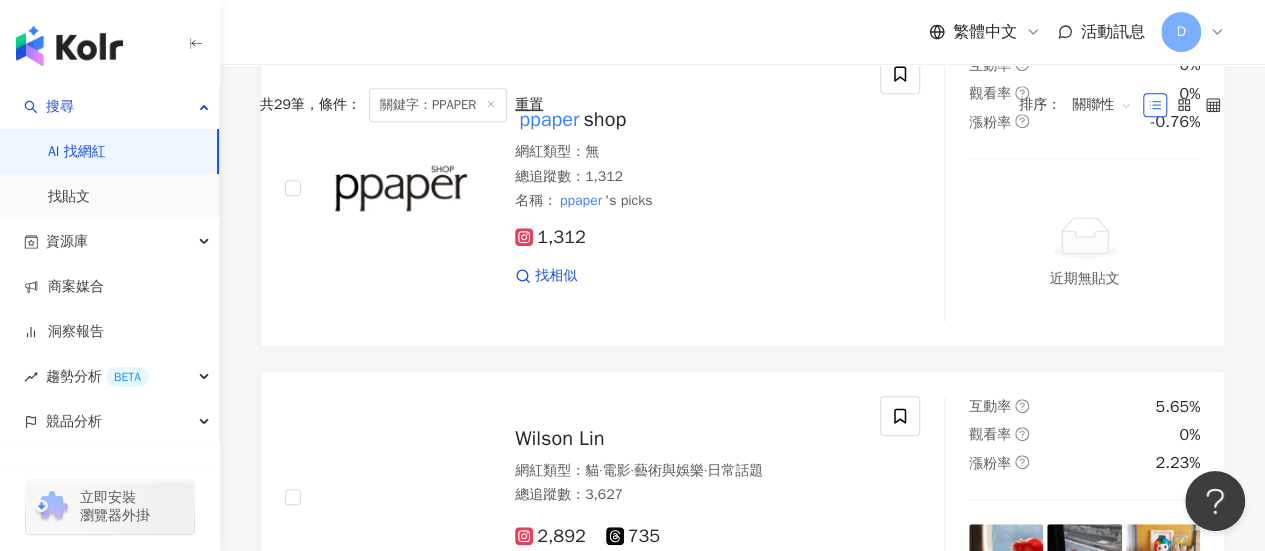 scroll, scrollTop: 0, scrollLeft: 0, axis: both 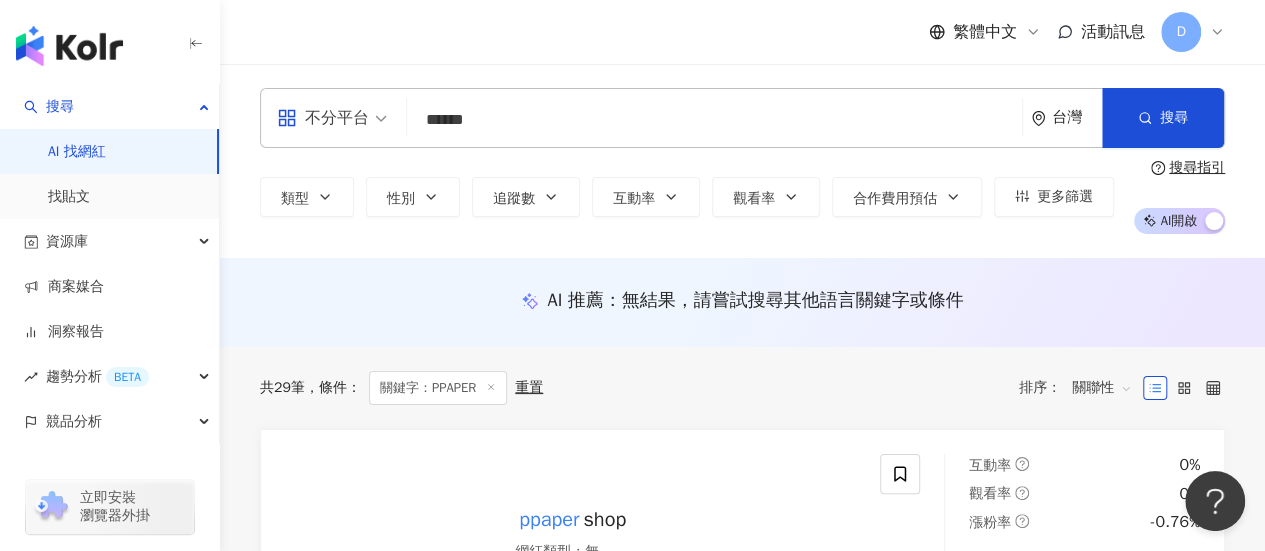 click on "******" at bounding box center (714, 120) 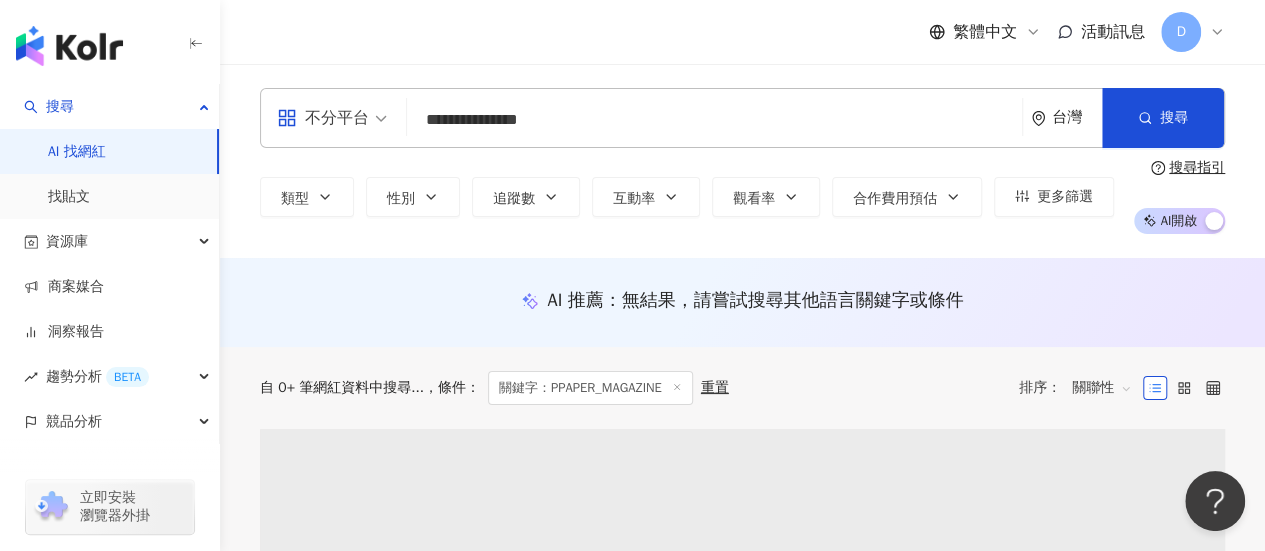 click on "不分平台" at bounding box center (332, 118) 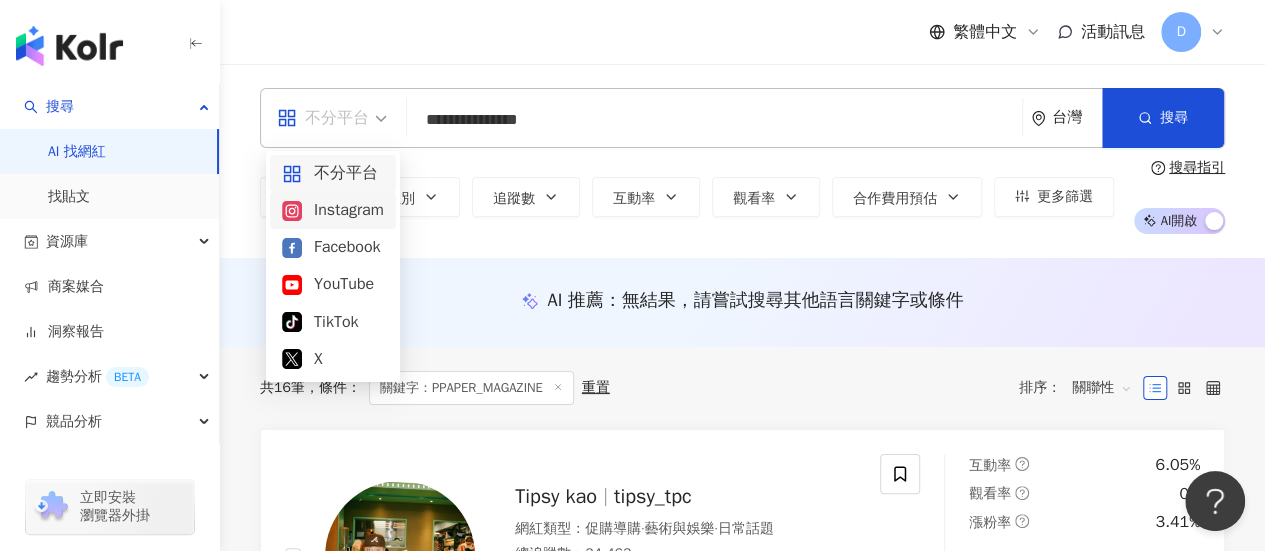 click on "Instagram" at bounding box center [333, 210] 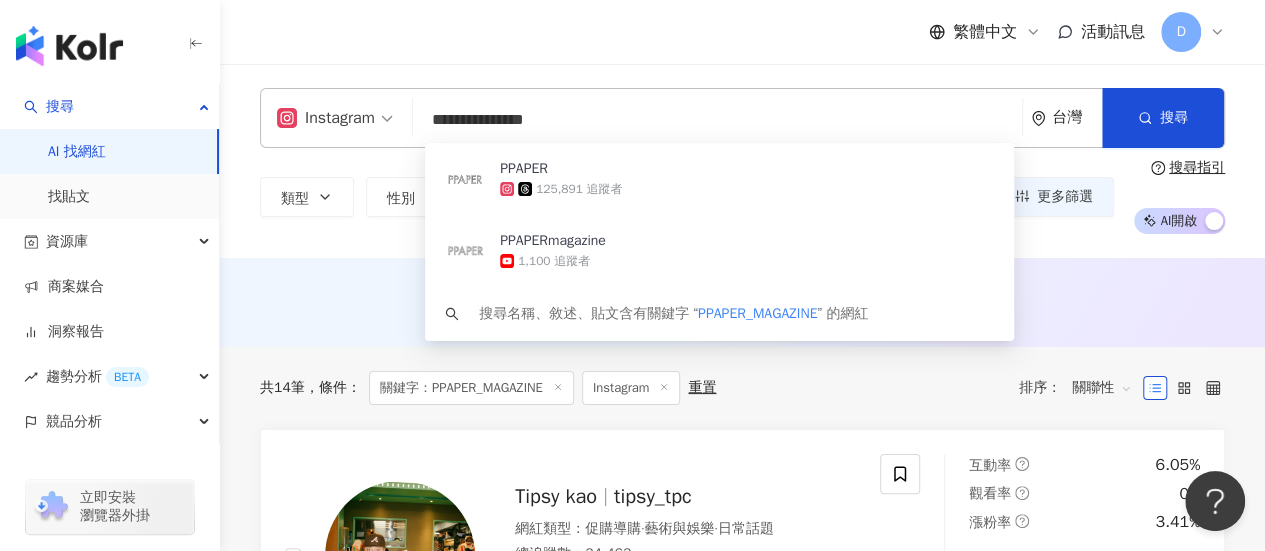 drag, startPoint x: 534, startPoint y: 128, endPoint x: 506, endPoint y: 128, distance: 28 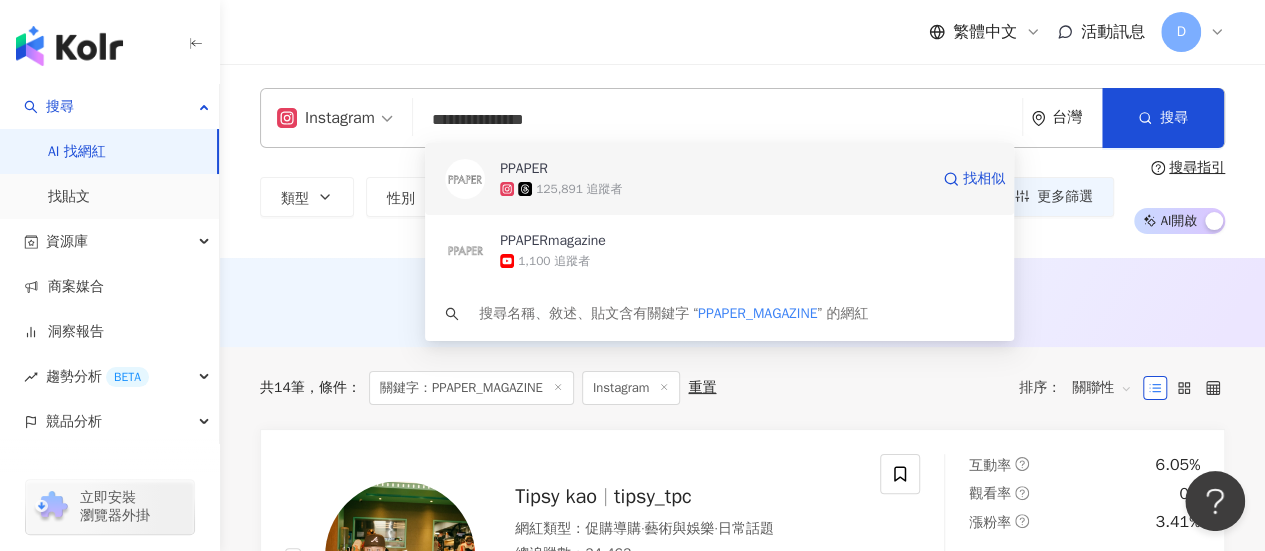 click on "PPAPER [NUMBER]   追蹤者 找相似" at bounding box center (719, 179) 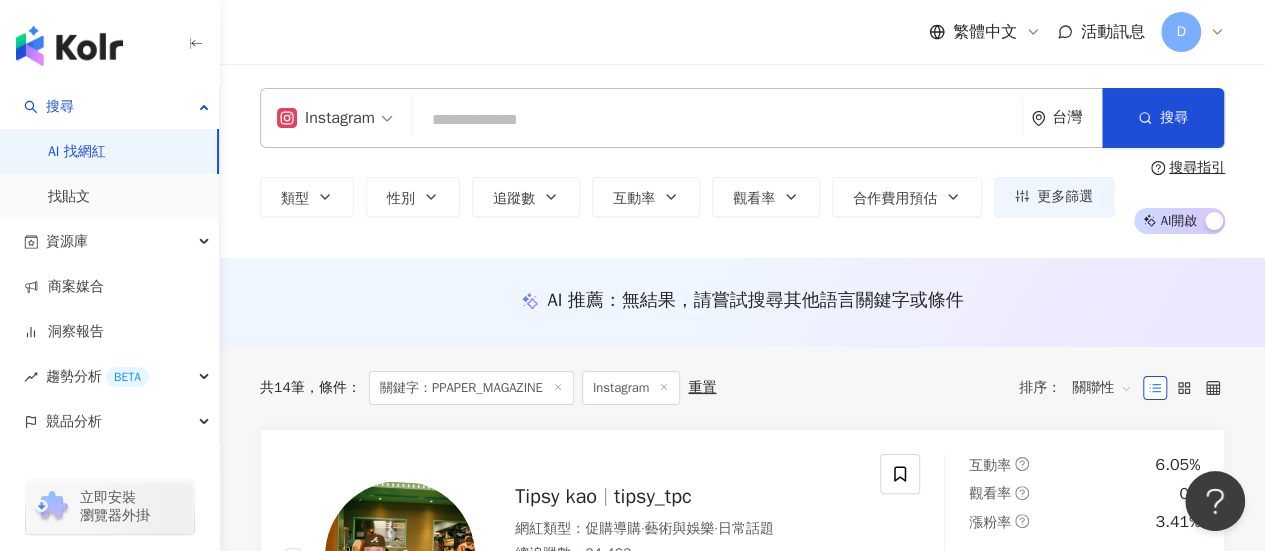 click at bounding box center (717, 120) 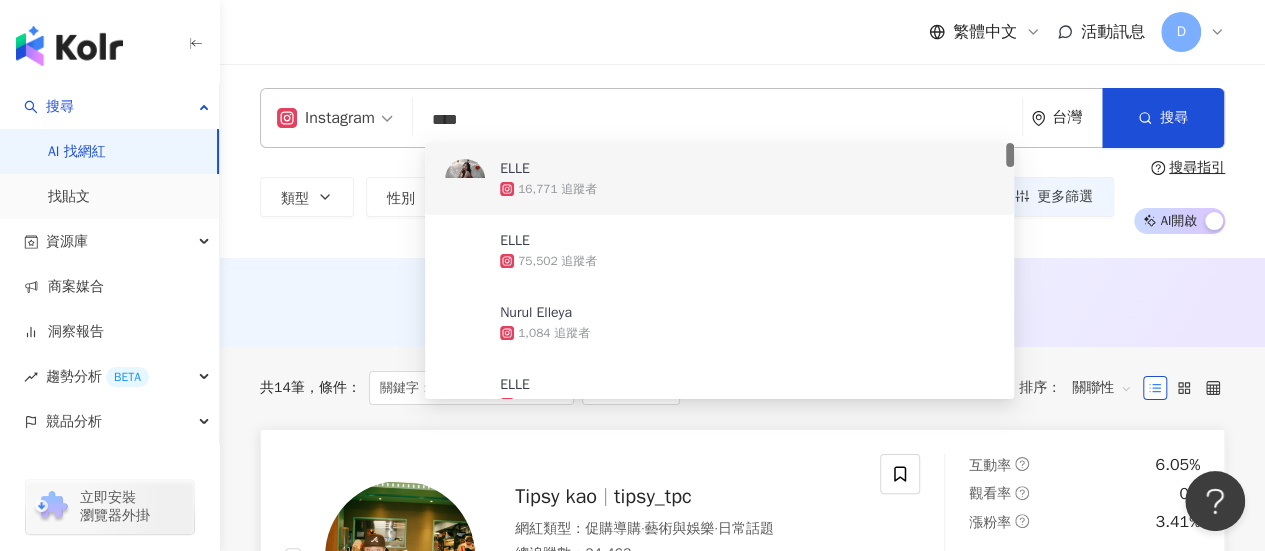 scroll, scrollTop: 256, scrollLeft: 0, axis: vertical 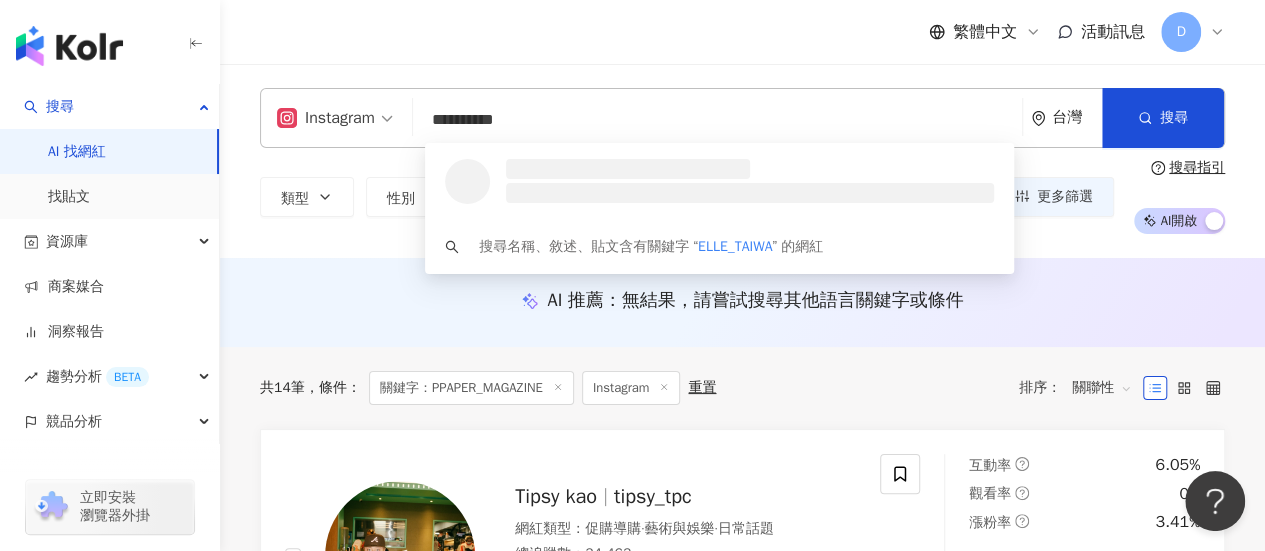 type on "**********" 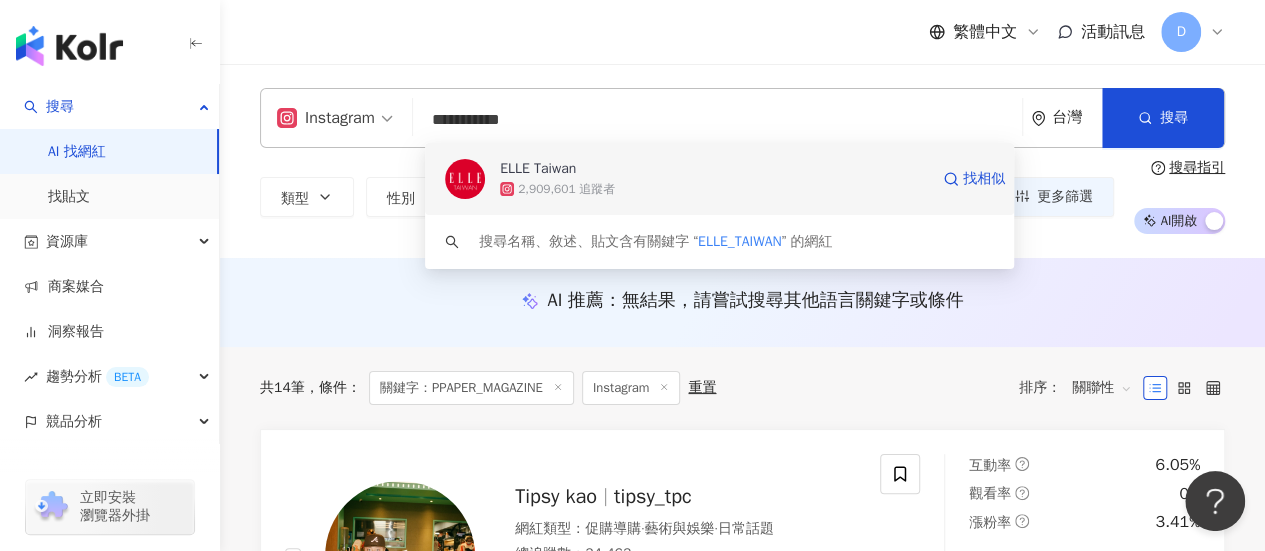 click at bounding box center [465, 179] 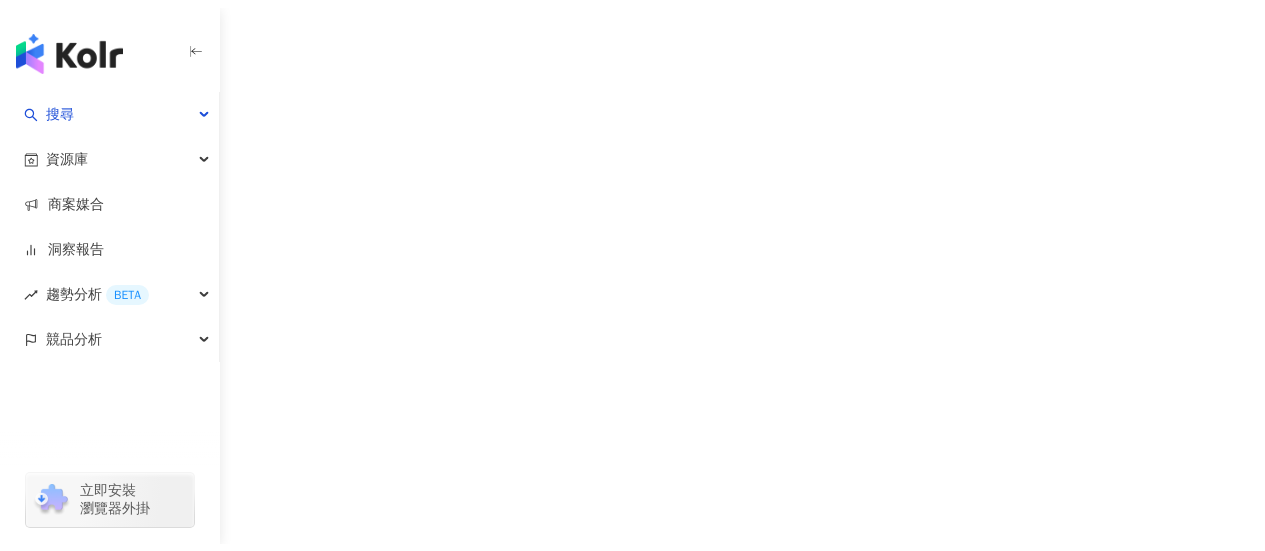 scroll, scrollTop: 0, scrollLeft: 0, axis: both 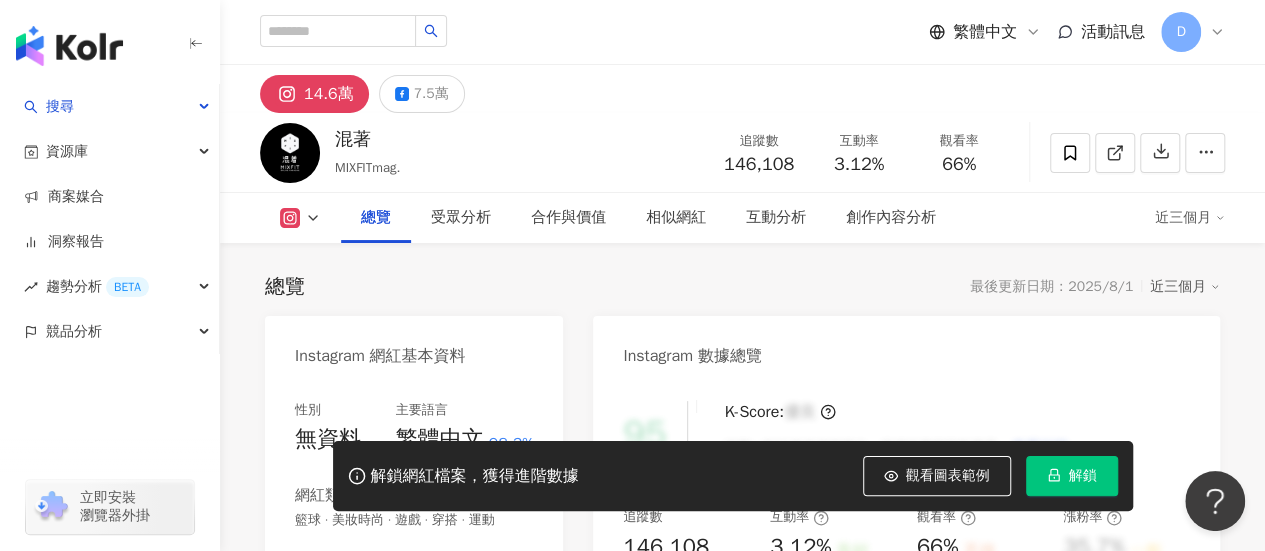 click on "解鎖" at bounding box center (1072, 476) 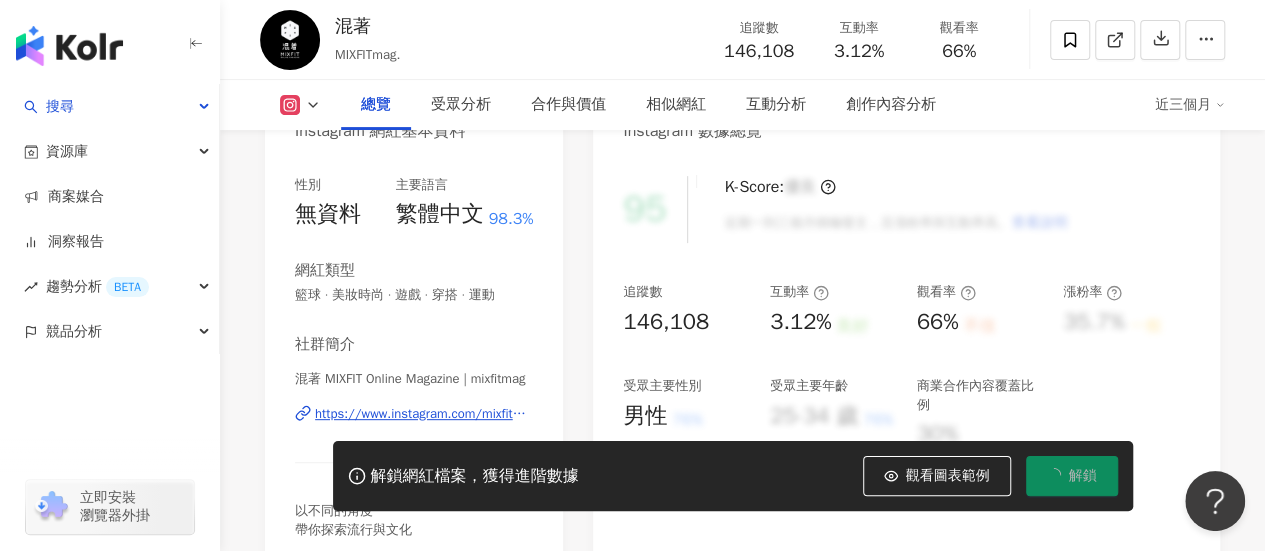 scroll, scrollTop: 400, scrollLeft: 0, axis: vertical 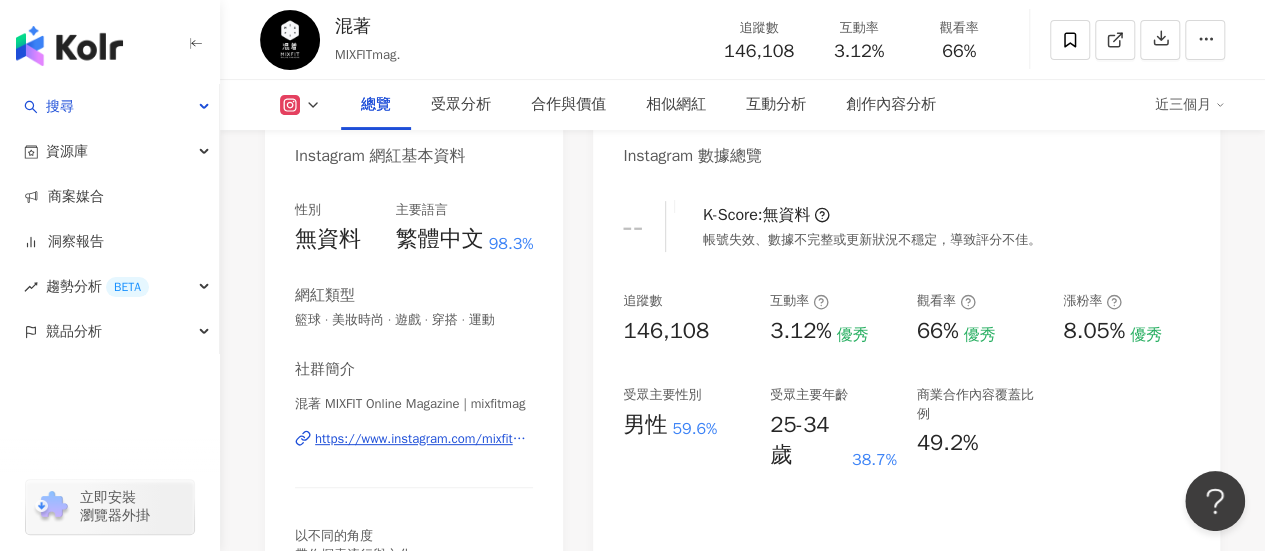 click on "受眾主要年齡" at bounding box center (809, 395) 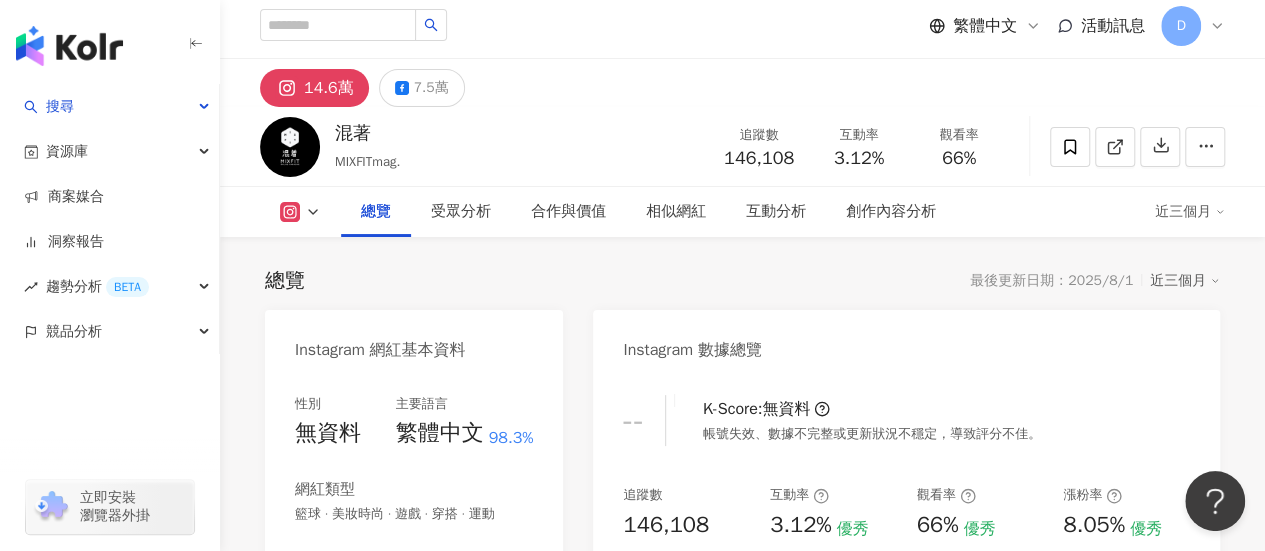 scroll, scrollTop: 0, scrollLeft: 0, axis: both 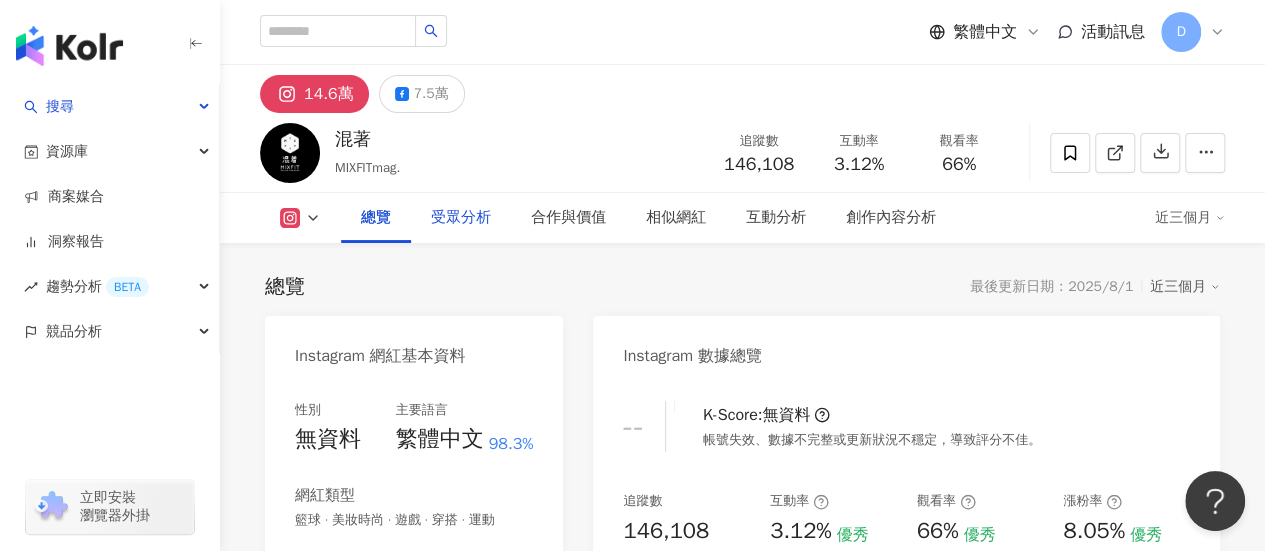 click on "受眾分析" at bounding box center (461, 218) 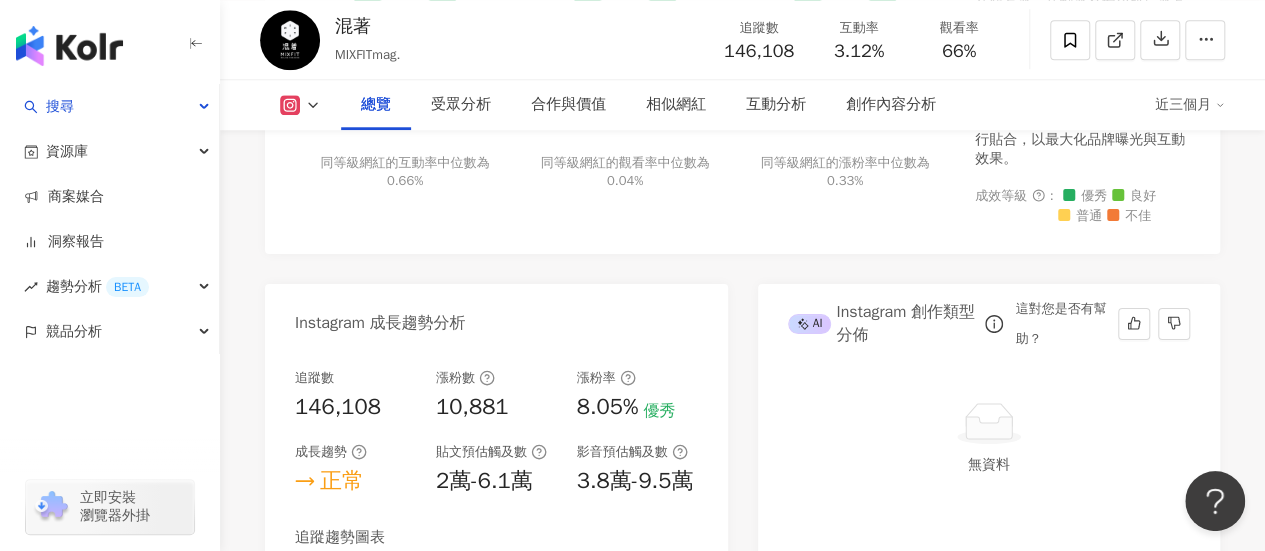scroll, scrollTop: 1100, scrollLeft: 0, axis: vertical 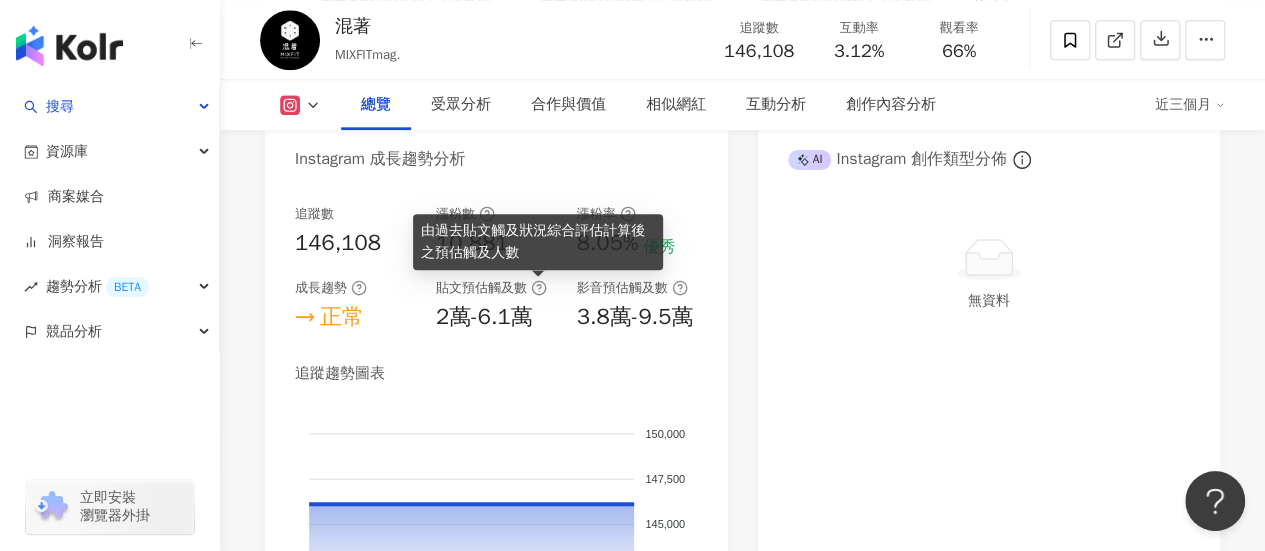 click 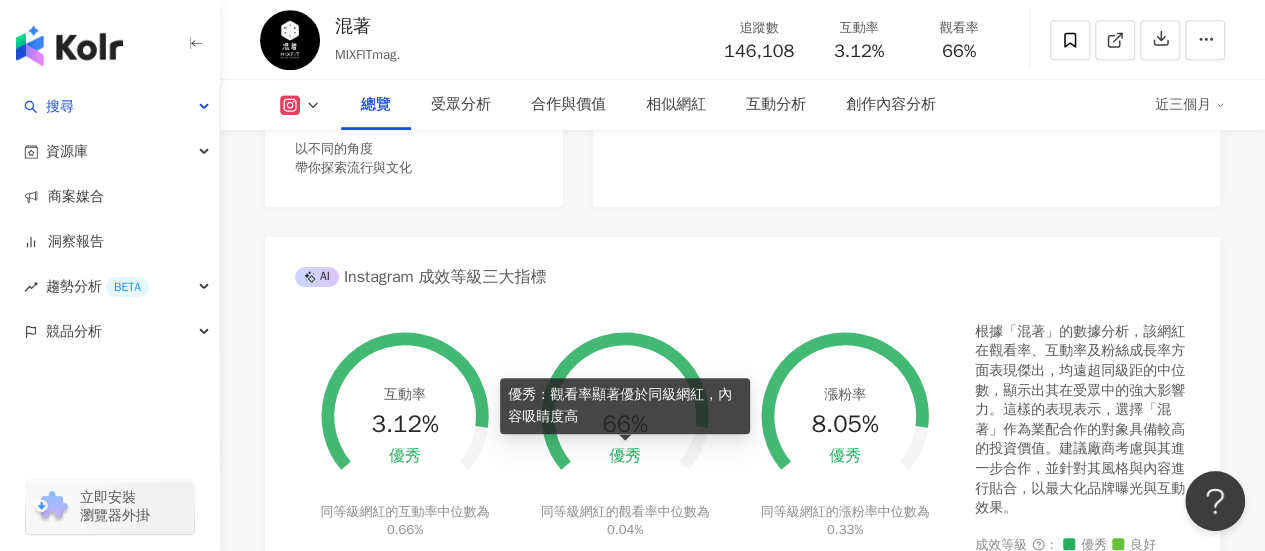scroll, scrollTop: 500, scrollLeft: 0, axis: vertical 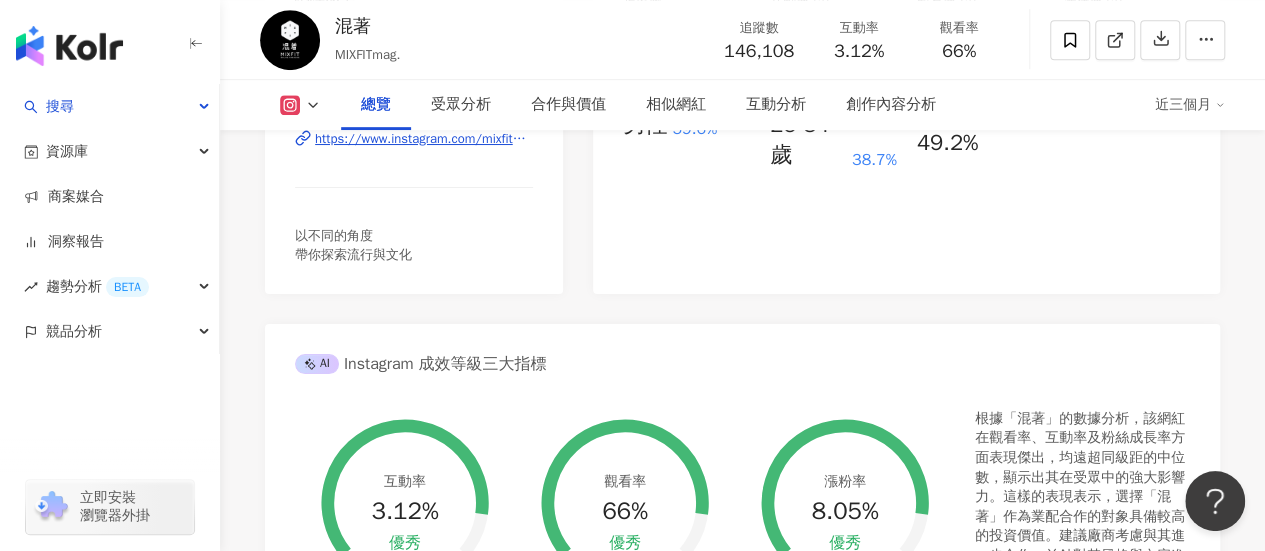 click on "-- K-Score :   無資料 帳號失效、數據不完整或更新狀況不穩定，導致評分不佳。 追蹤數   146,108 互動率   3.12% 優秀 觀看率   66% 優秀 漲粉率   8.05% 優秀 受眾主要性別   男性 59.6% 受眾主要年齡   25-34 歲 38.7% 商業合作內容覆蓋比例   49.2%" at bounding box center (906, 87) 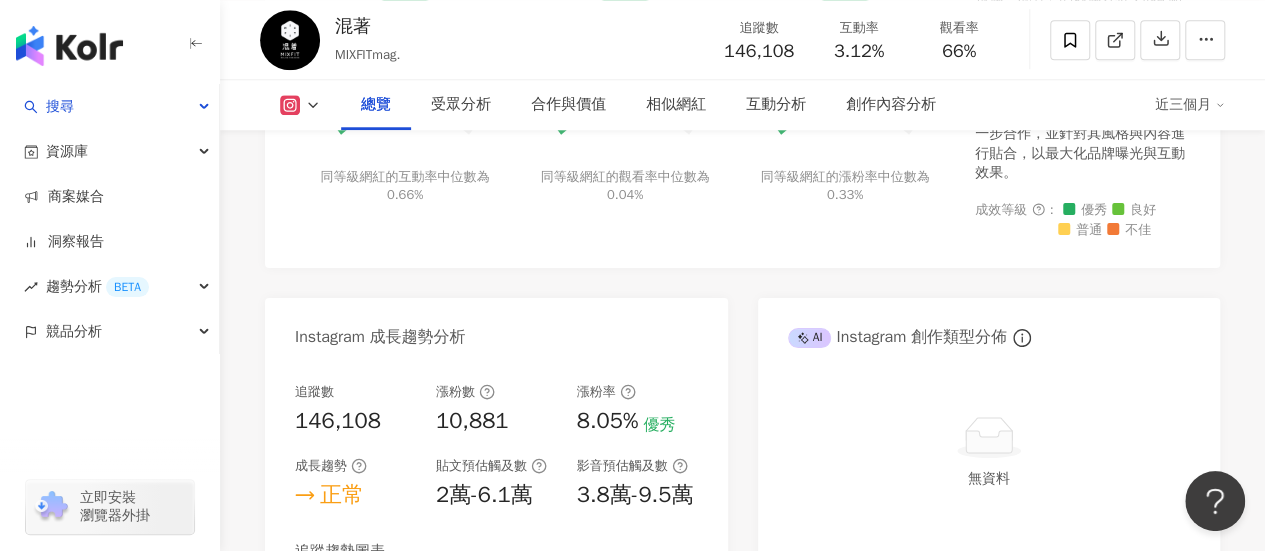 scroll, scrollTop: 700, scrollLeft: 0, axis: vertical 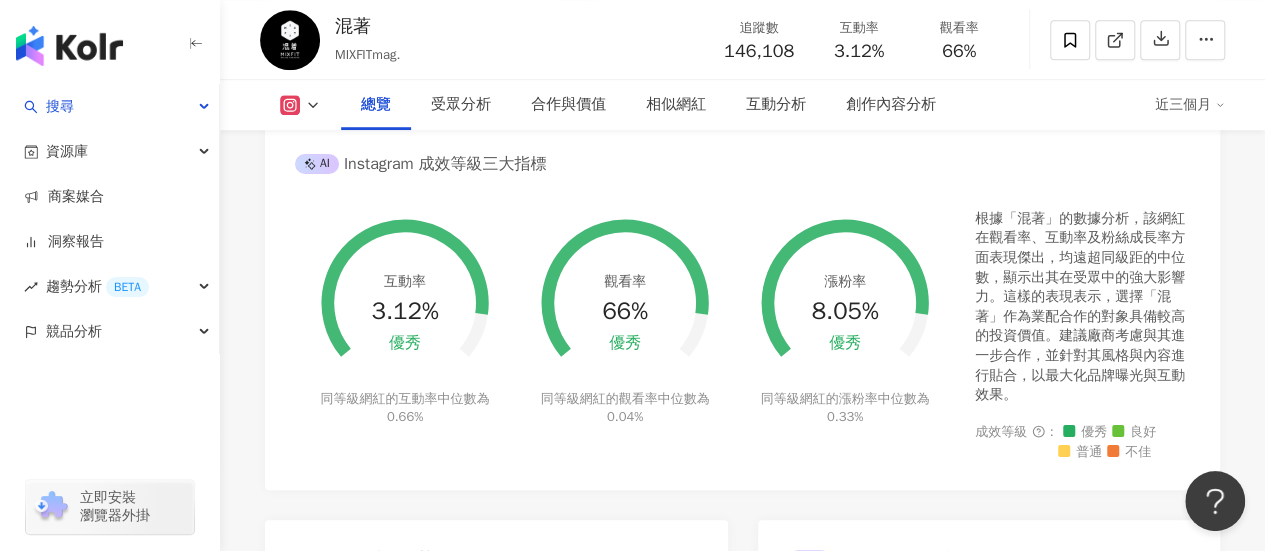 click on "根據「混著」的數據分析，該網紅在觀看率、互動率及粉絲成長率方面表現傑出，均遠超同級距的中位數，顯示出其在受眾中的強大影響力。這樣的表現表示，選擇「混著」作為業配合作的對象具備較高的投資價值。建議廠商考慮與其進一步合作，並針對其風格與內容進行貼合，以最大化品牌曝光與互動效果。" at bounding box center [1082, 307] 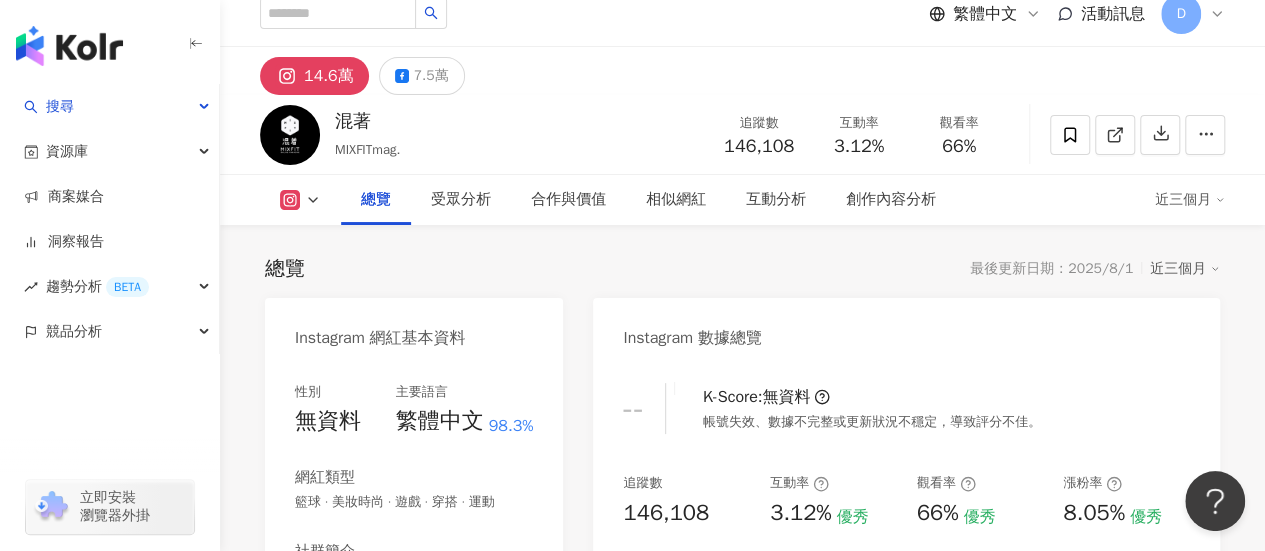 scroll, scrollTop: 0, scrollLeft: 0, axis: both 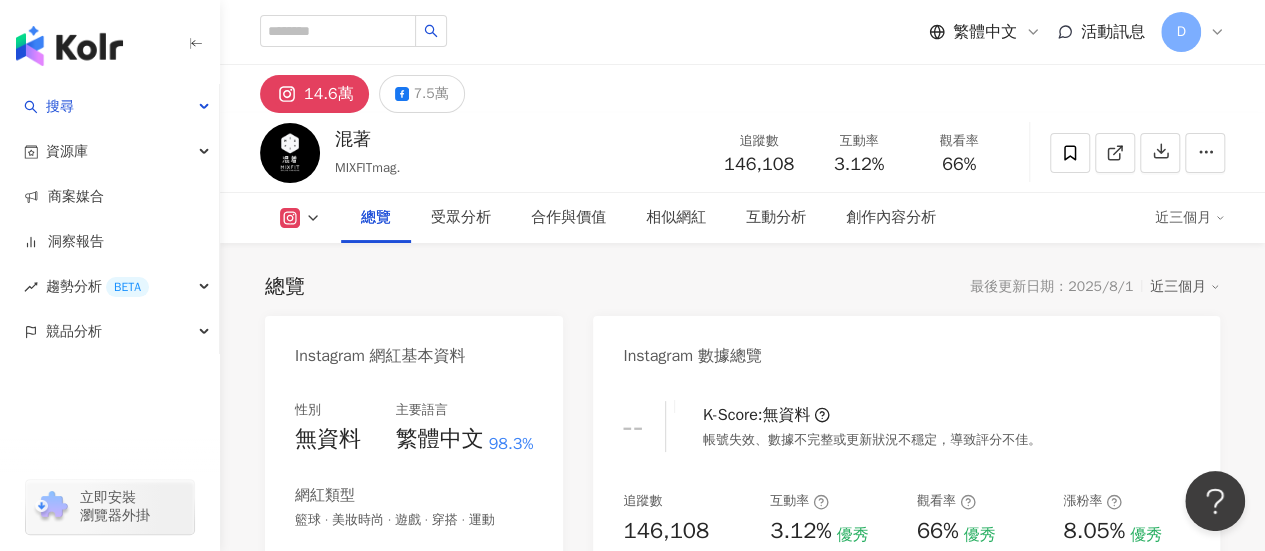 click on "14.6萬 7.5萬" at bounding box center [742, 89] 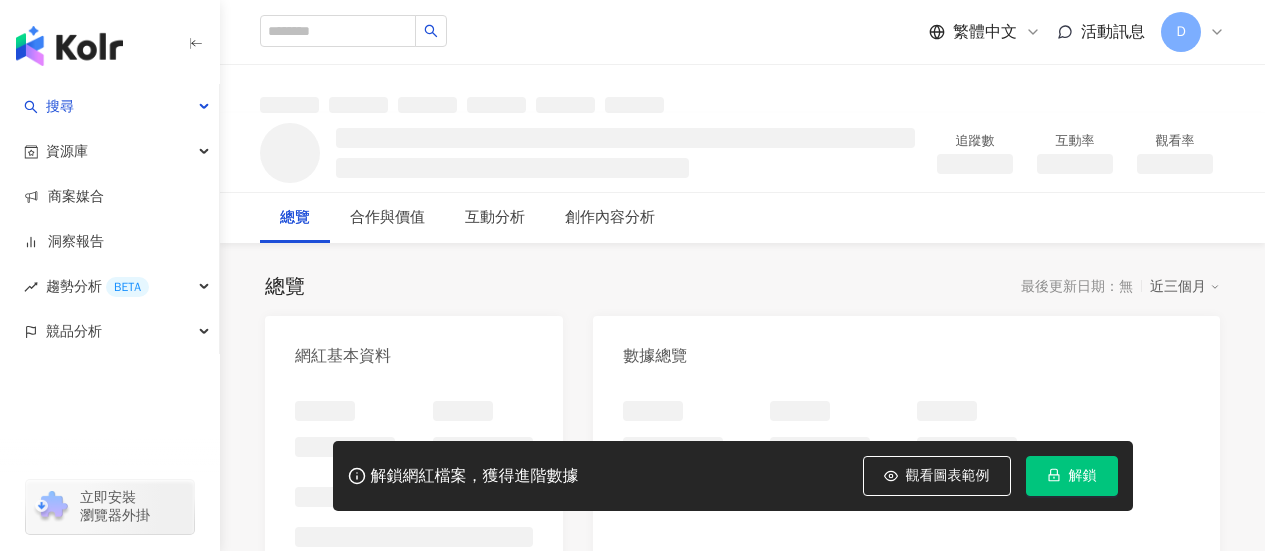 scroll, scrollTop: 0, scrollLeft: 0, axis: both 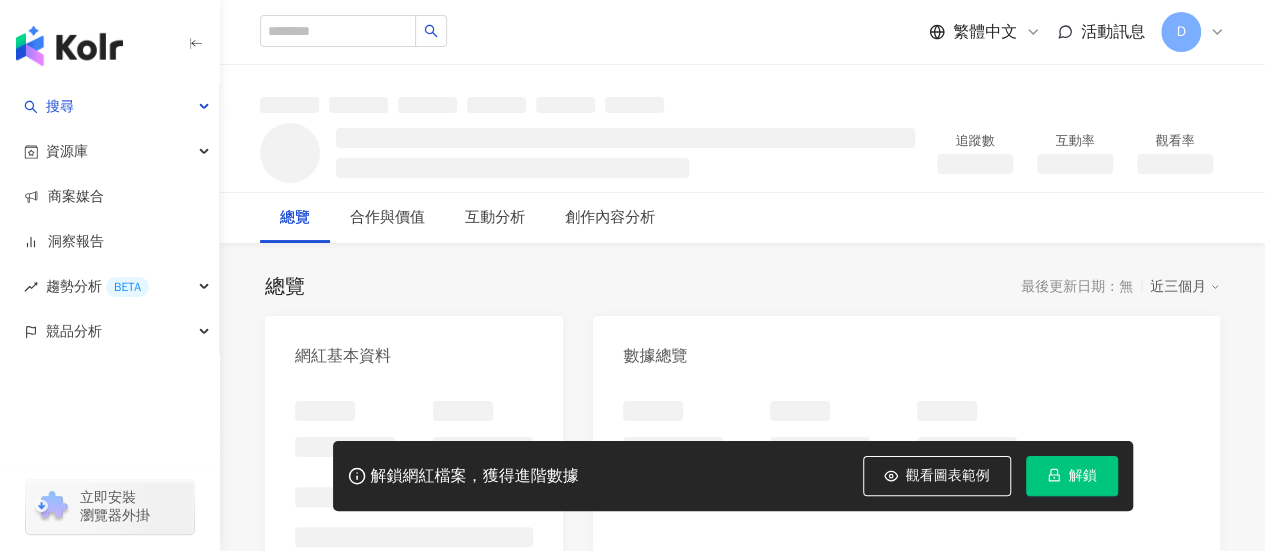 click on "解鎖" at bounding box center (1083, 476) 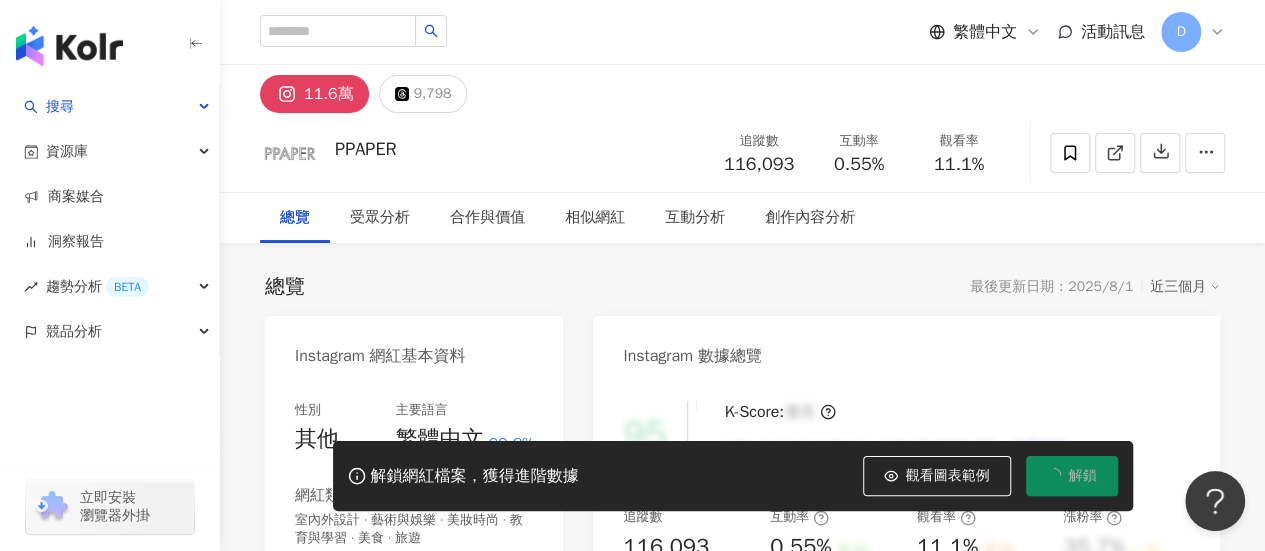 scroll, scrollTop: 0, scrollLeft: 0, axis: both 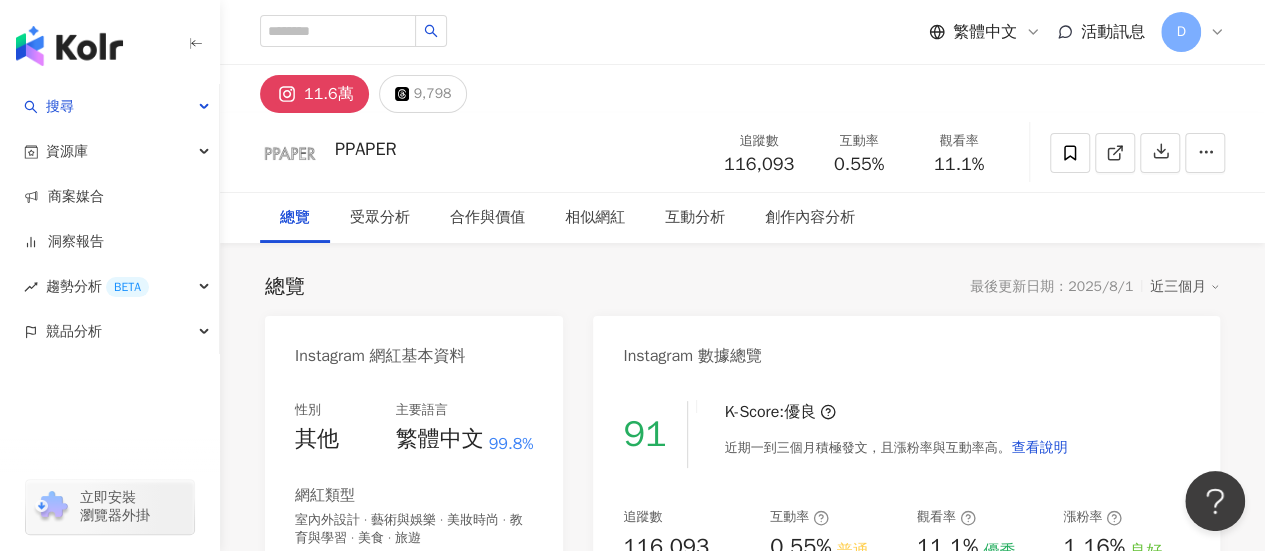 drag, startPoint x: 321, startPoint y: 93, endPoint x: 704, endPoint y: 131, distance: 384.8805 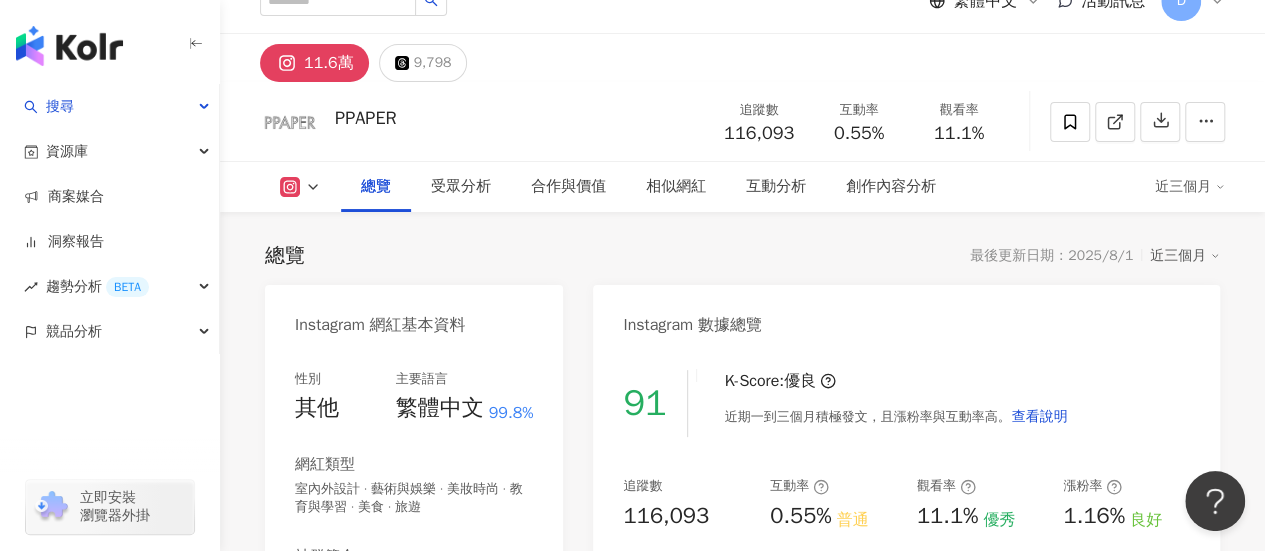 scroll, scrollTop: 0, scrollLeft: 0, axis: both 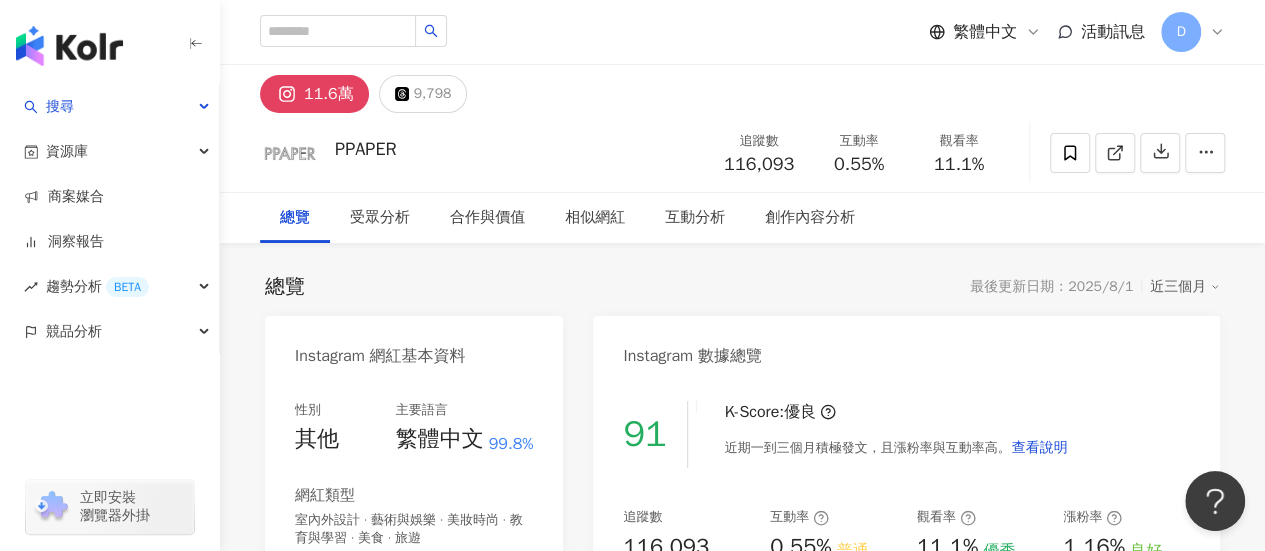click on "PPAPER" at bounding box center (366, 149) 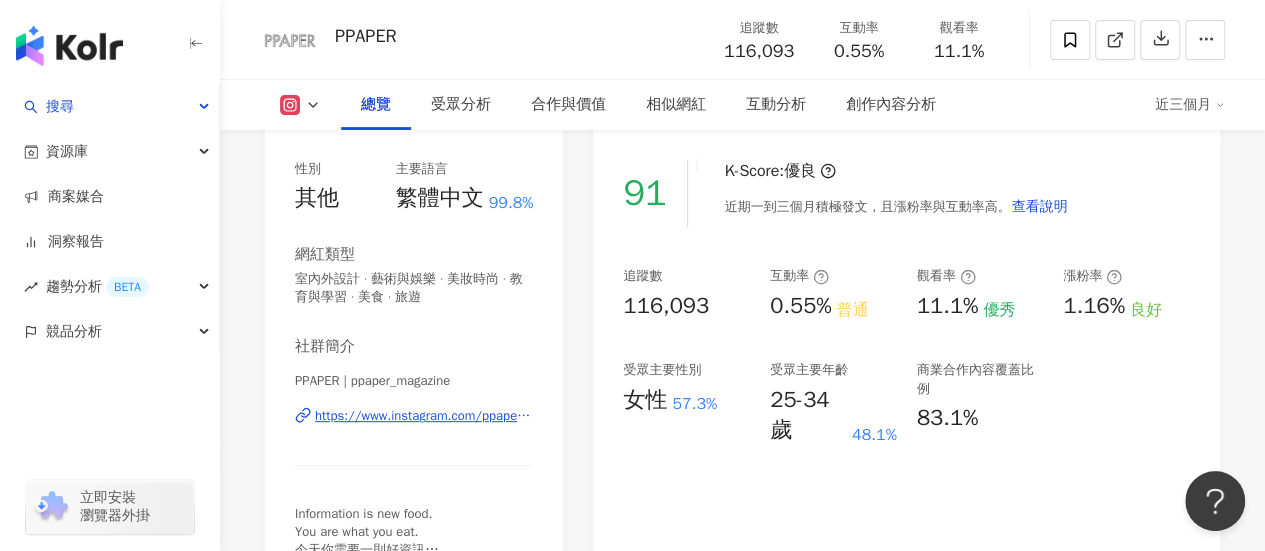 scroll, scrollTop: 400, scrollLeft: 0, axis: vertical 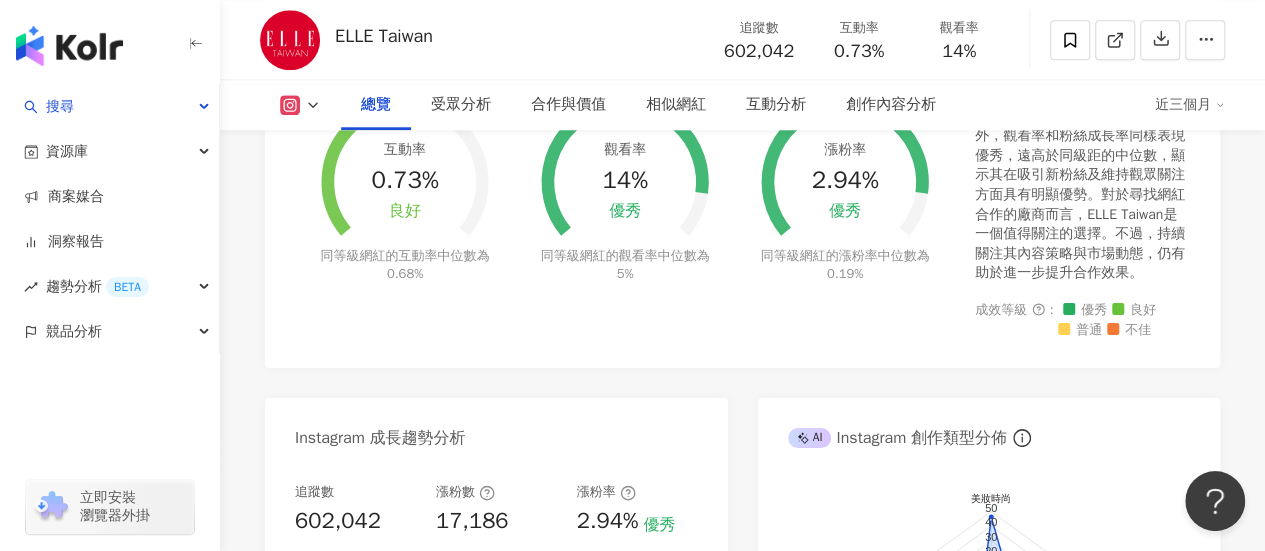 drag, startPoint x: 1062, startPoint y: 375, endPoint x: 924, endPoint y: 369, distance: 138.13037 